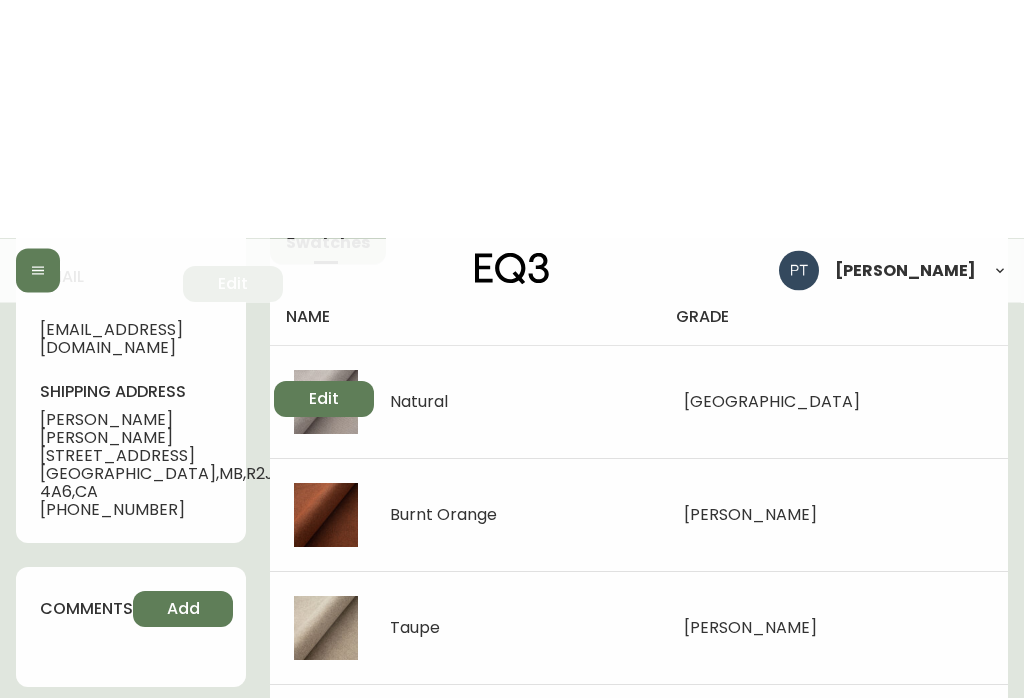 scroll, scrollTop: 0, scrollLeft: 0, axis: both 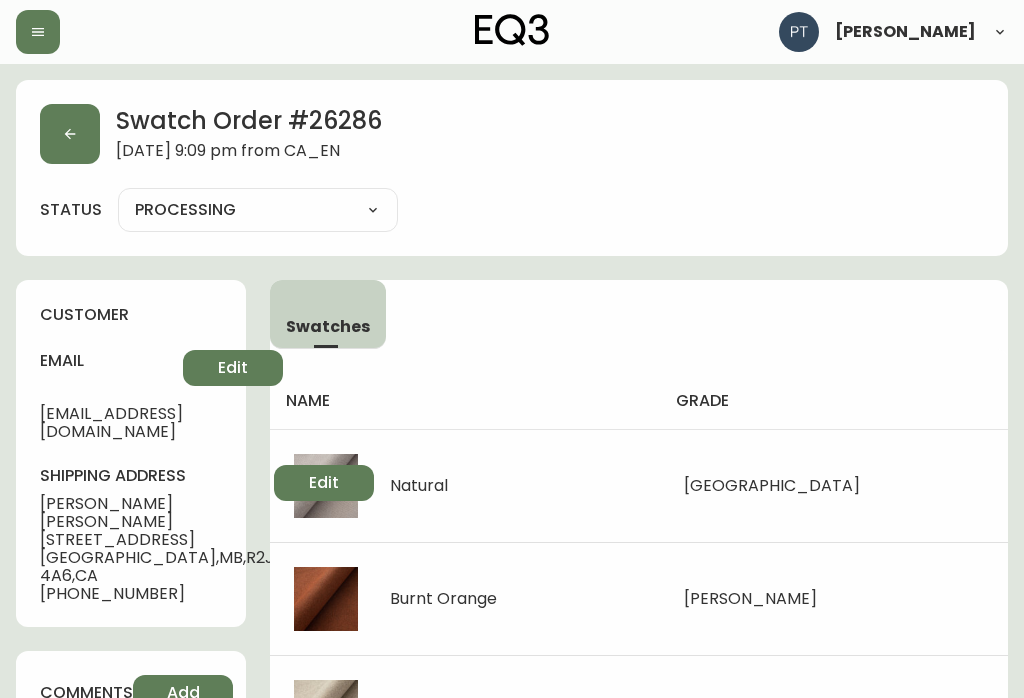 click 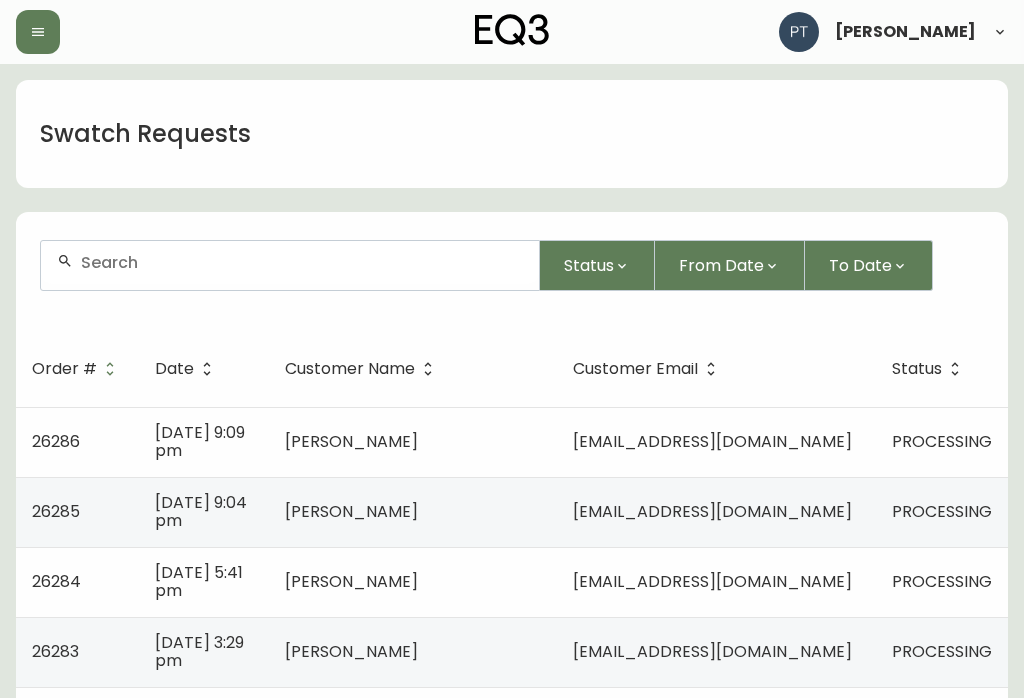click on "[DATE] 9:04 pm" at bounding box center (201, 511) 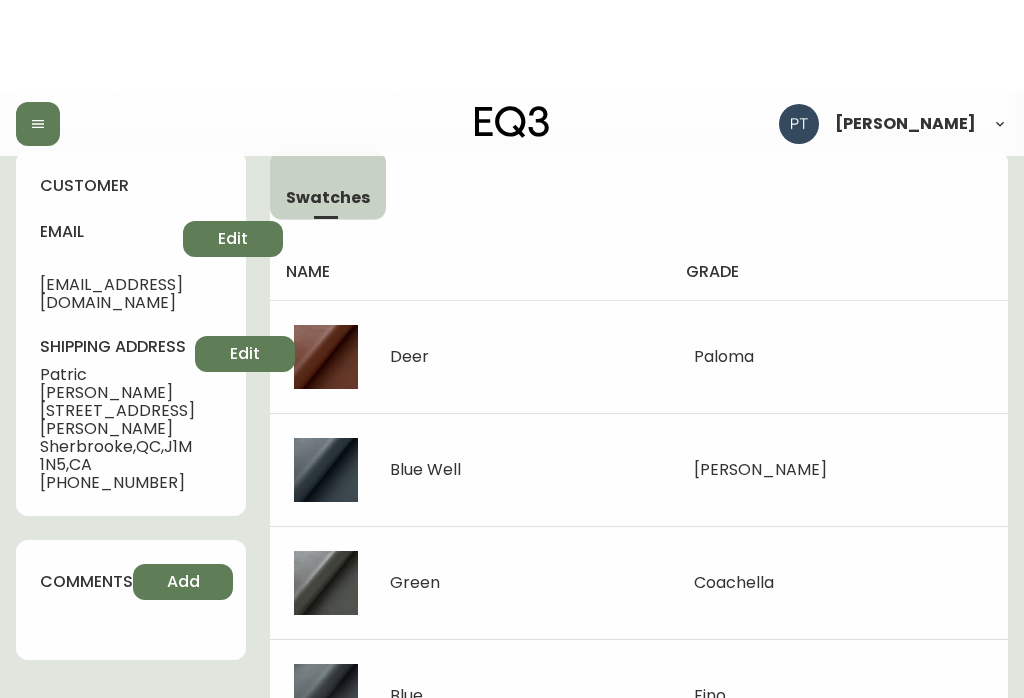 scroll, scrollTop: 0, scrollLeft: 0, axis: both 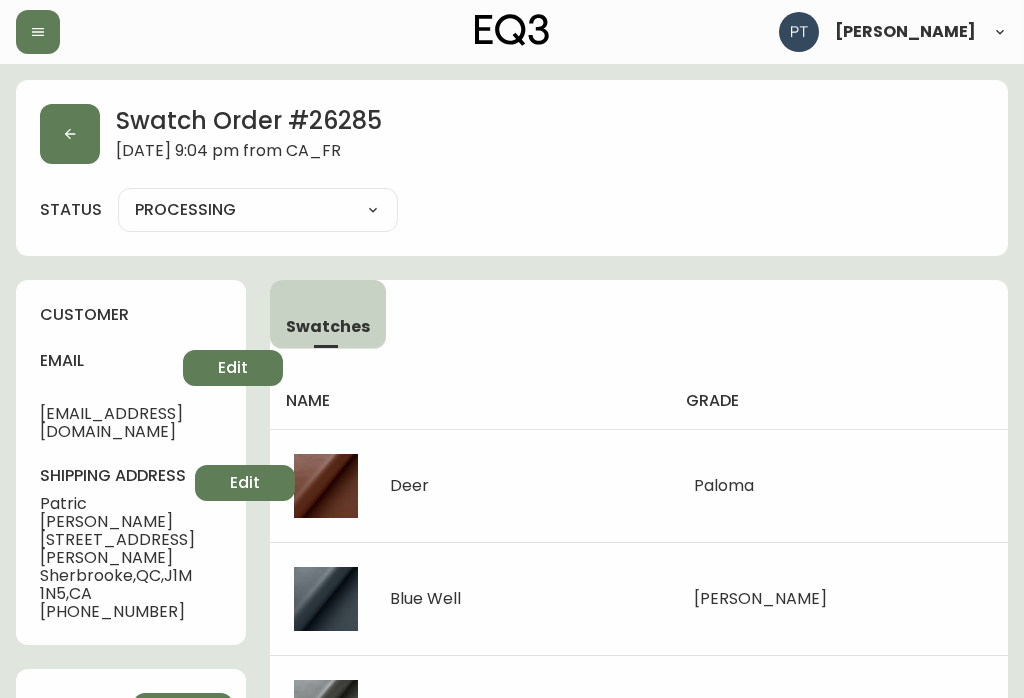 click at bounding box center [70, 134] 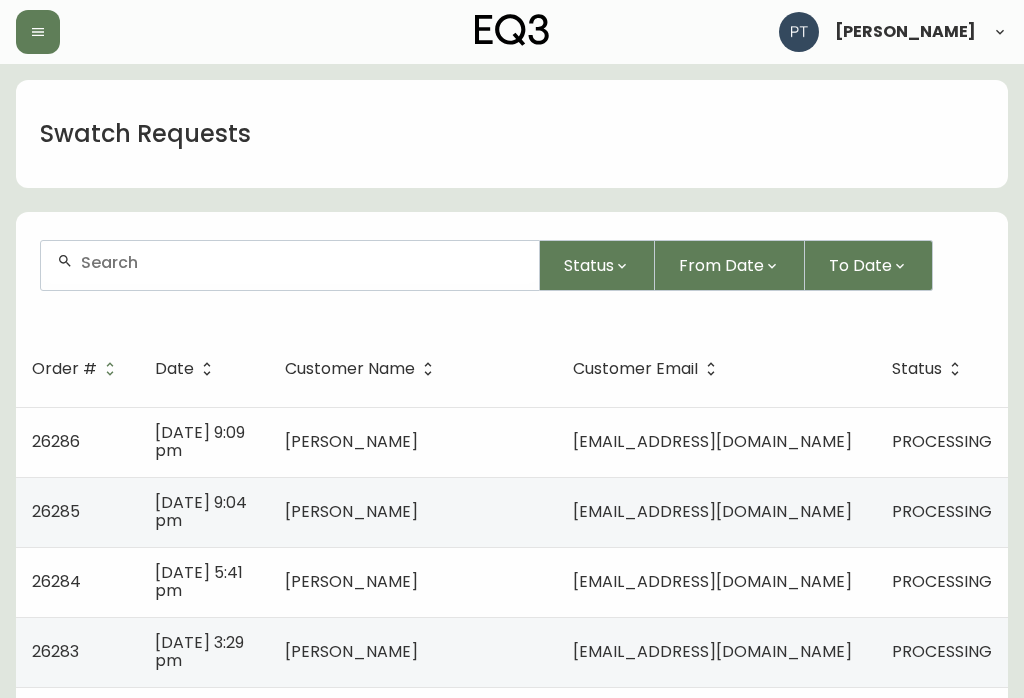 click on "[EMAIL_ADDRESS][DOMAIN_NAME]" at bounding box center [716, 582] 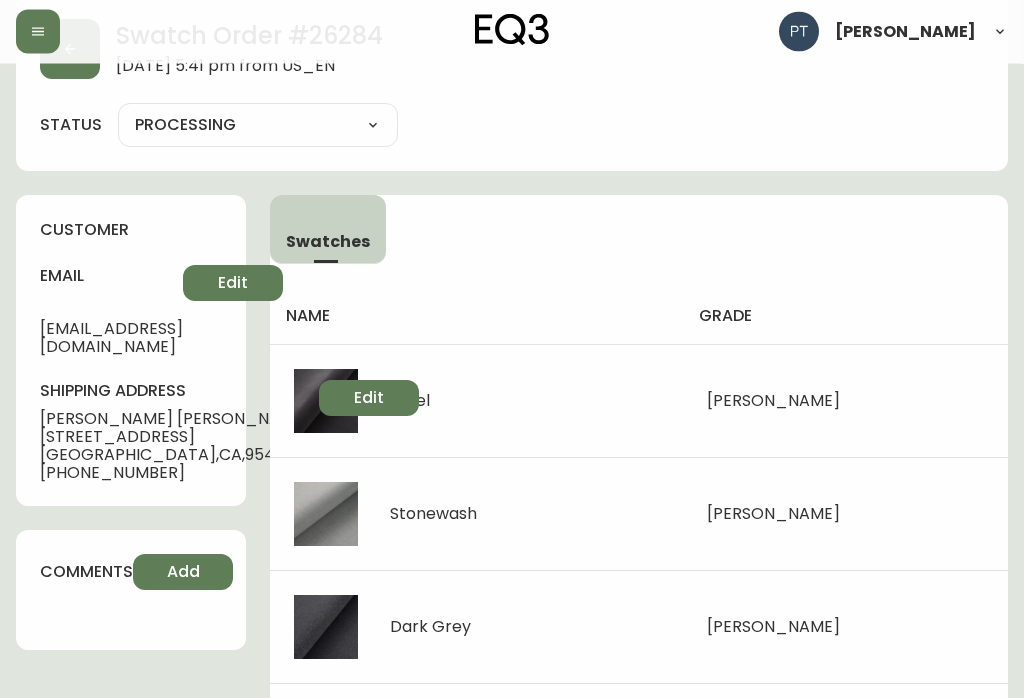 scroll, scrollTop: 0, scrollLeft: 0, axis: both 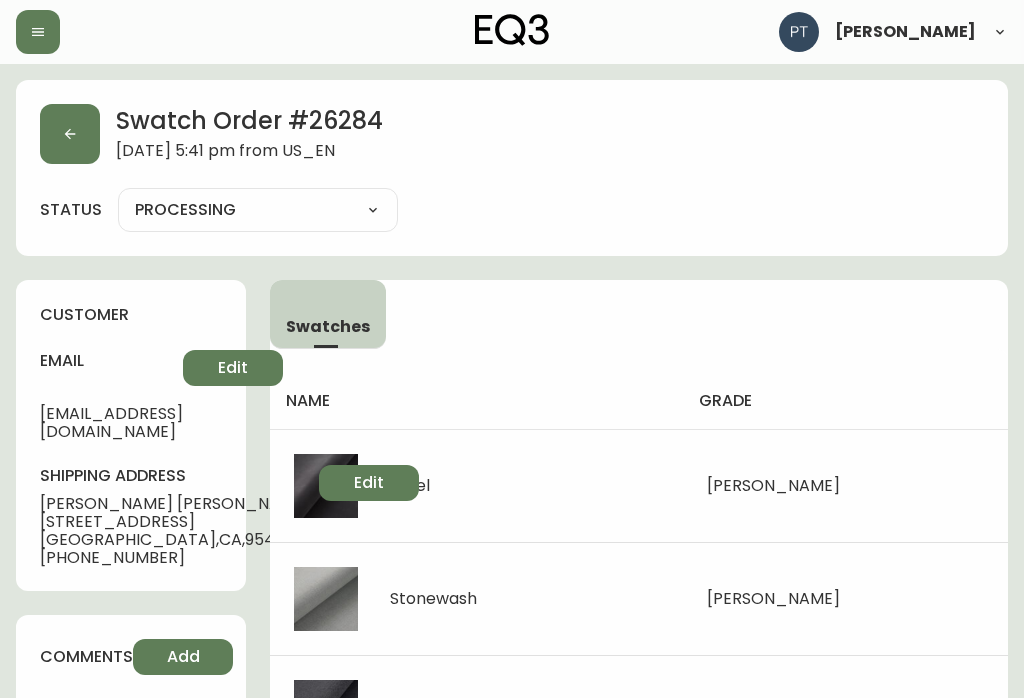 click 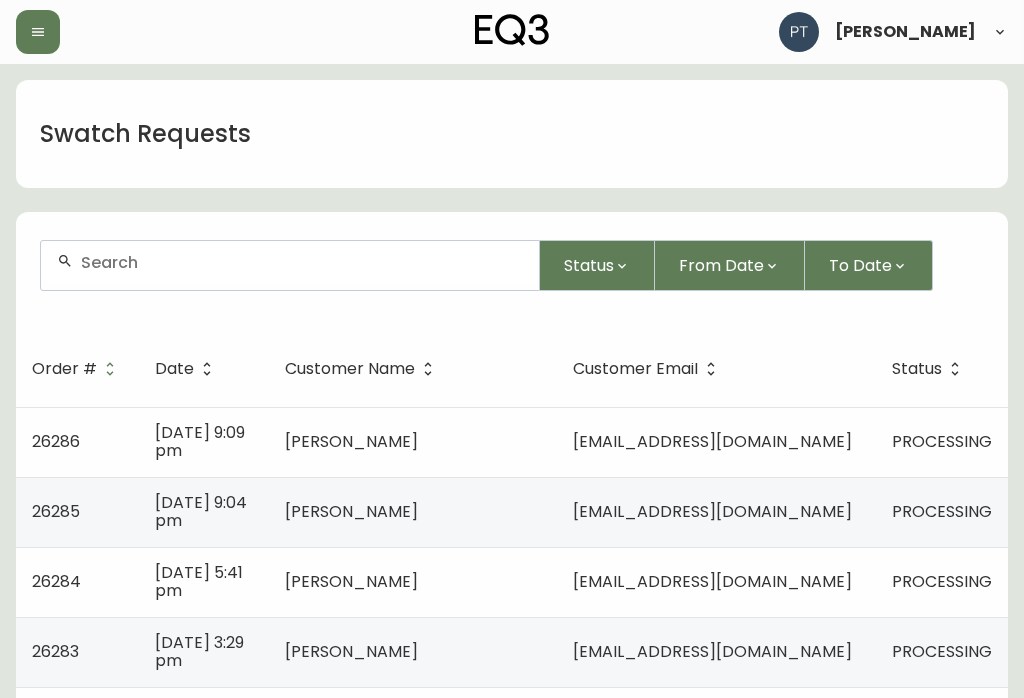 click on "[EMAIL_ADDRESS][DOMAIN_NAME]" at bounding box center [716, 652] 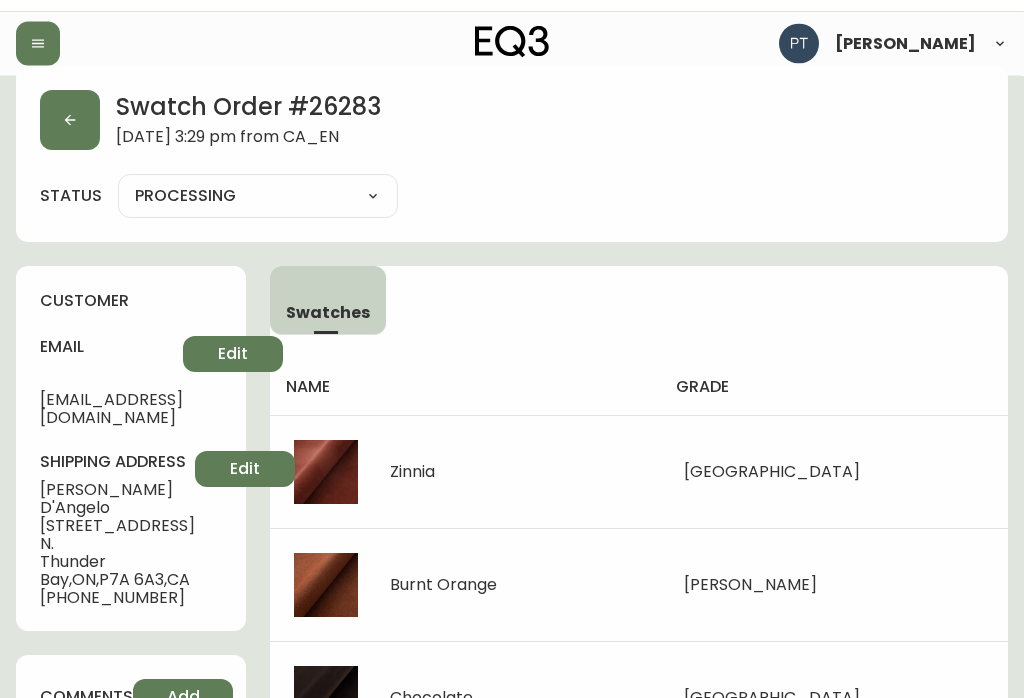 scroll, scrollTop: 0, scrollLeft: 0, axis: both 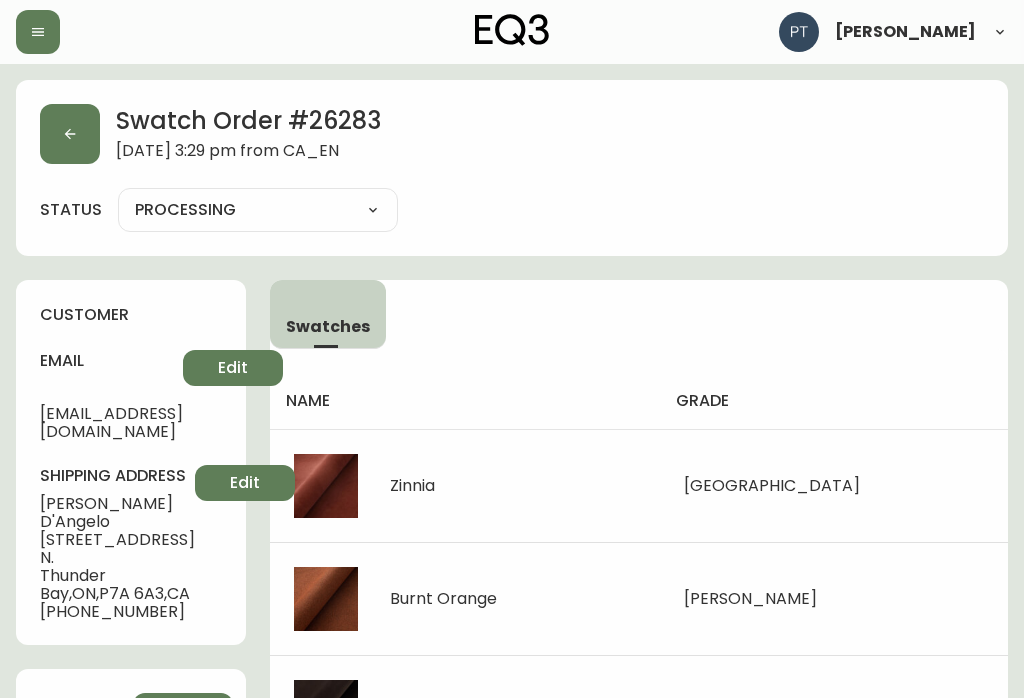 click 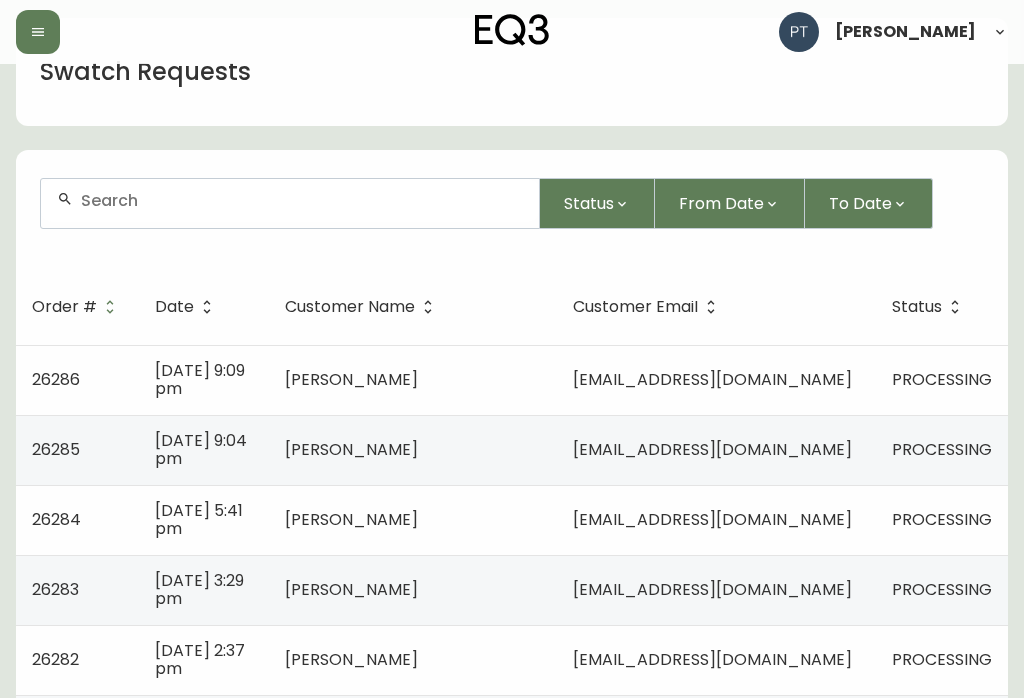 scroll, scrollTop: 81, scrollLeft: 0, axis: vertical 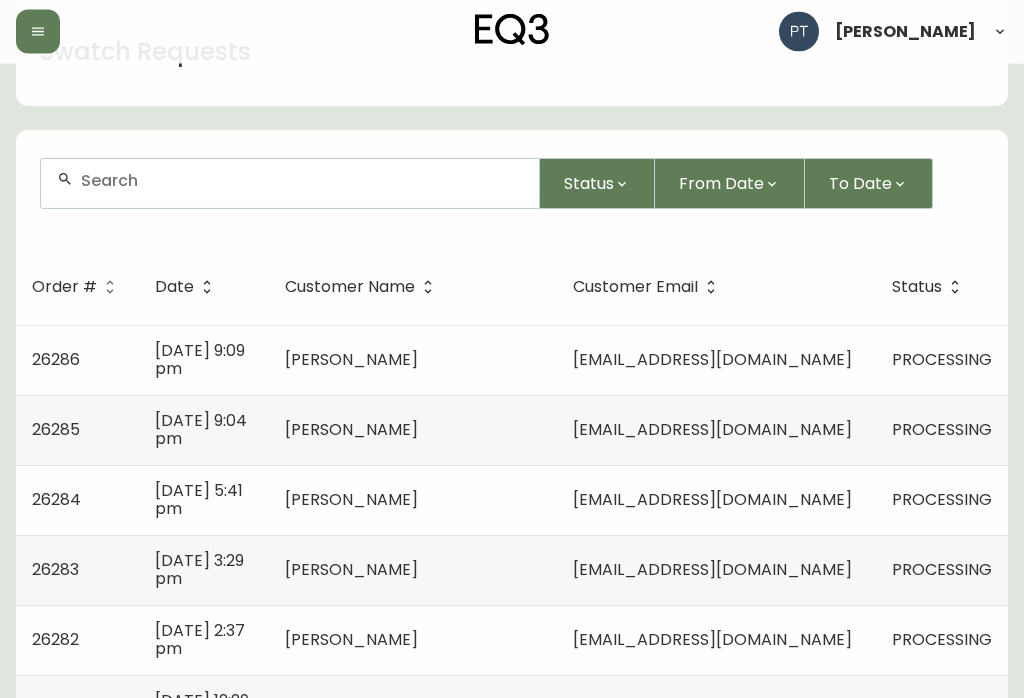 click on "[EMAIL_ADDRESS][DOMAIN_NAME]" at bounding box center [716, 641] 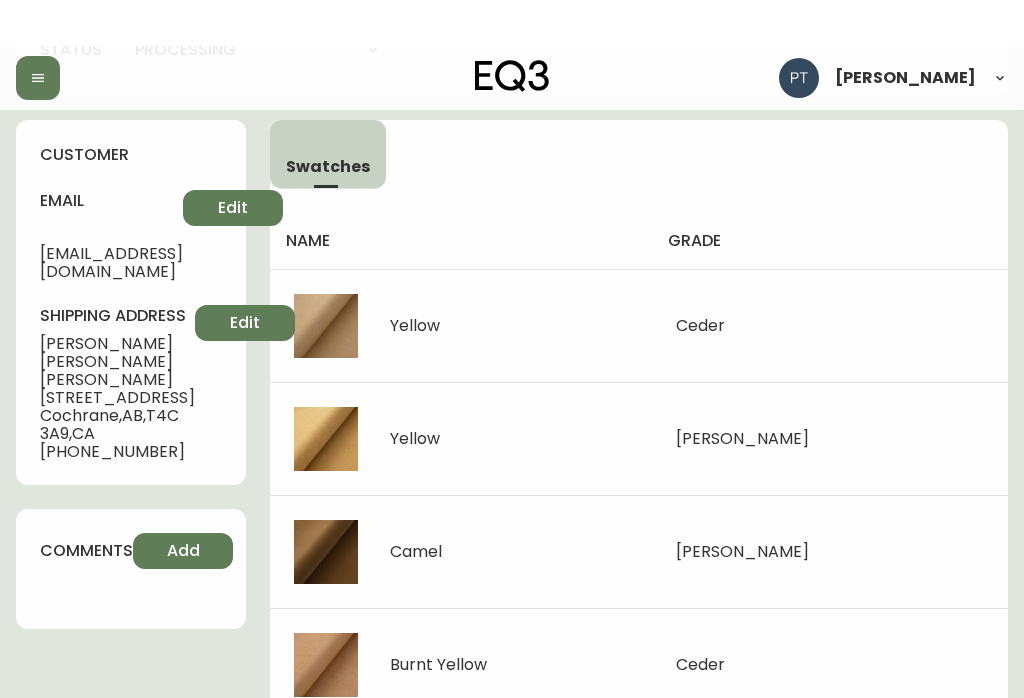 scroll, scrollTop: 0, scrollLeft: 0, axis: both 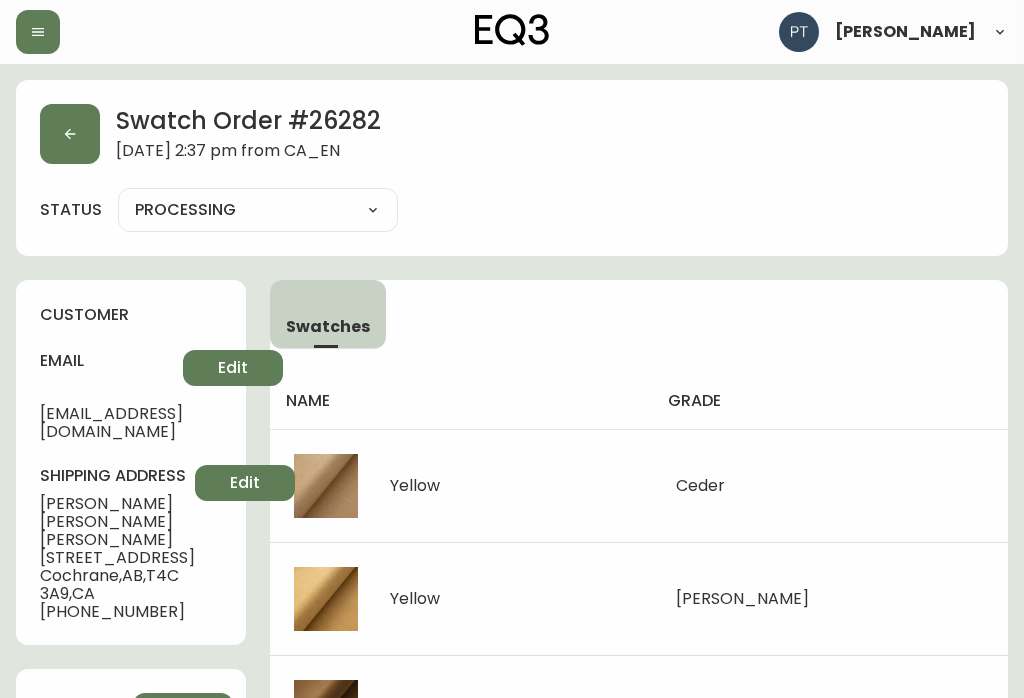 click at bounding box center [70, 134] 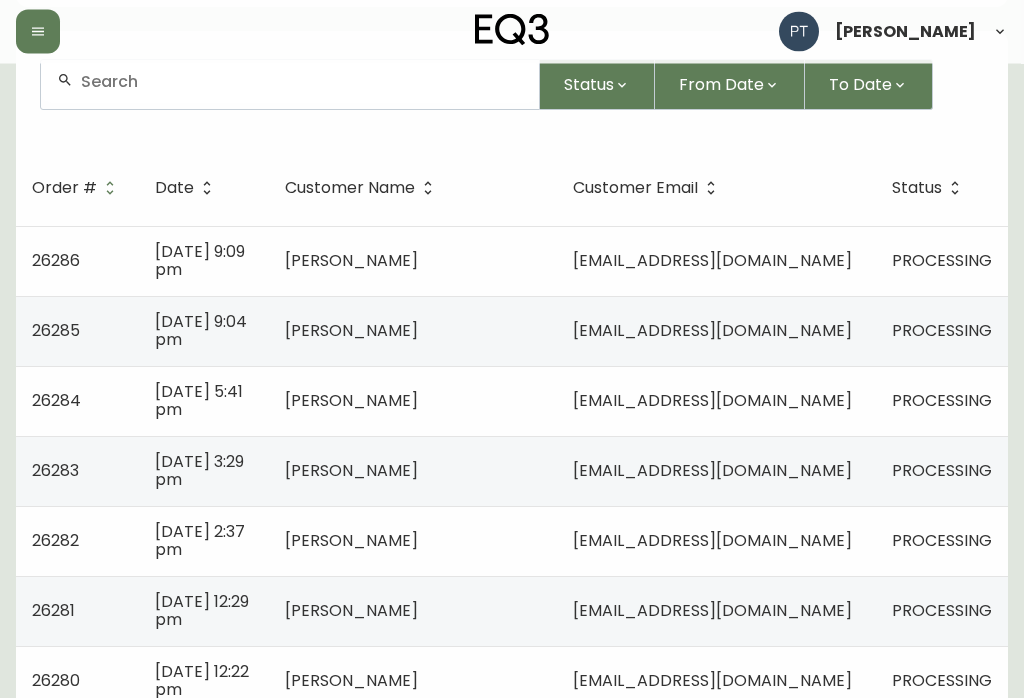 scroll, scrollTop: 210, scrollLeft: 0, axis: vertical 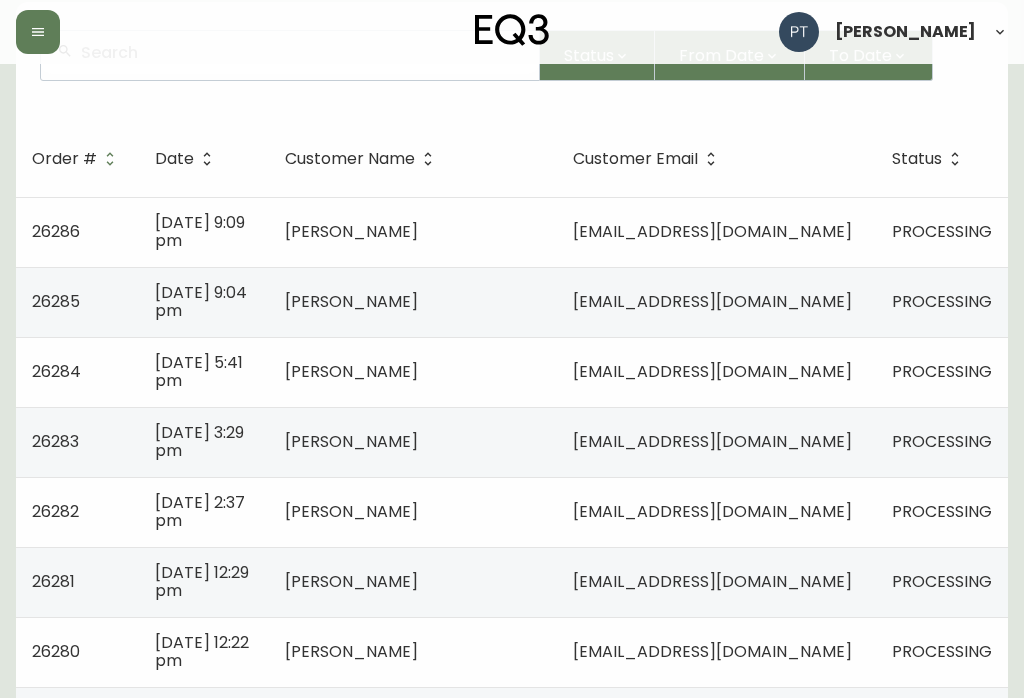 click on "[EMAIL_ADDRESS][DOMAIN_NAME]" at bounding box center [716, 582] 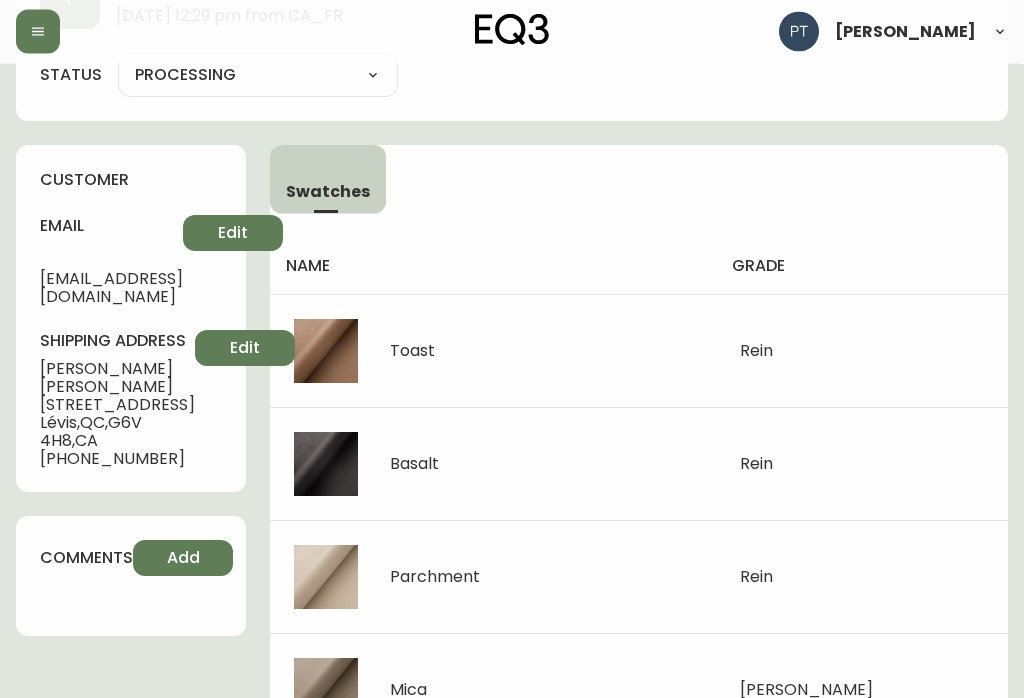 scroll, scrollTop: 0, scrollLeft: 0, axis: both 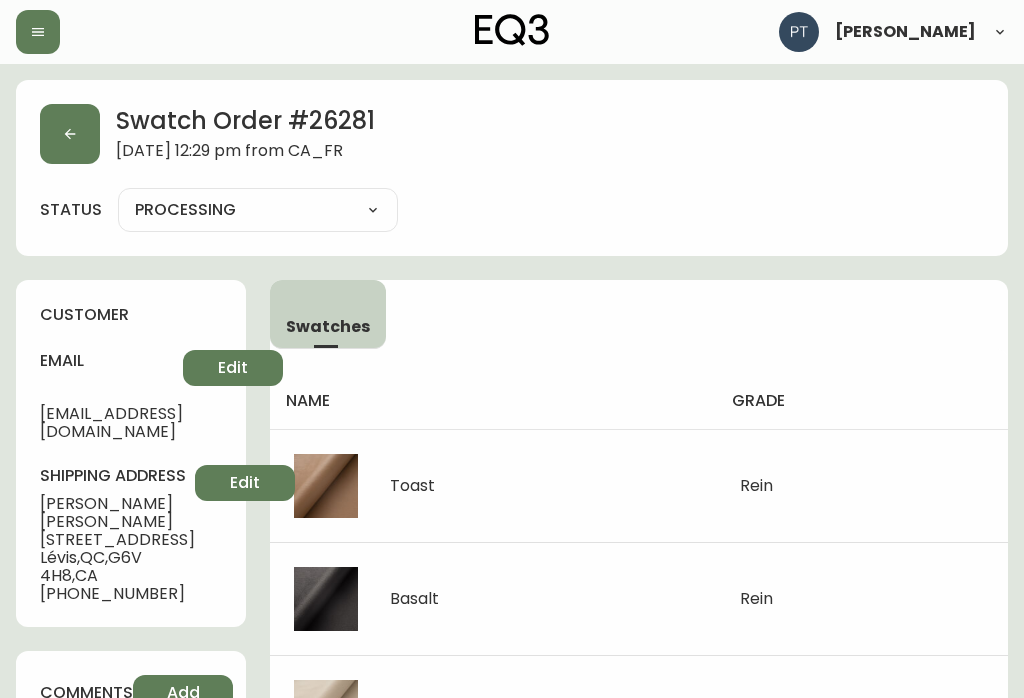 click at bounding box center (70, 134) 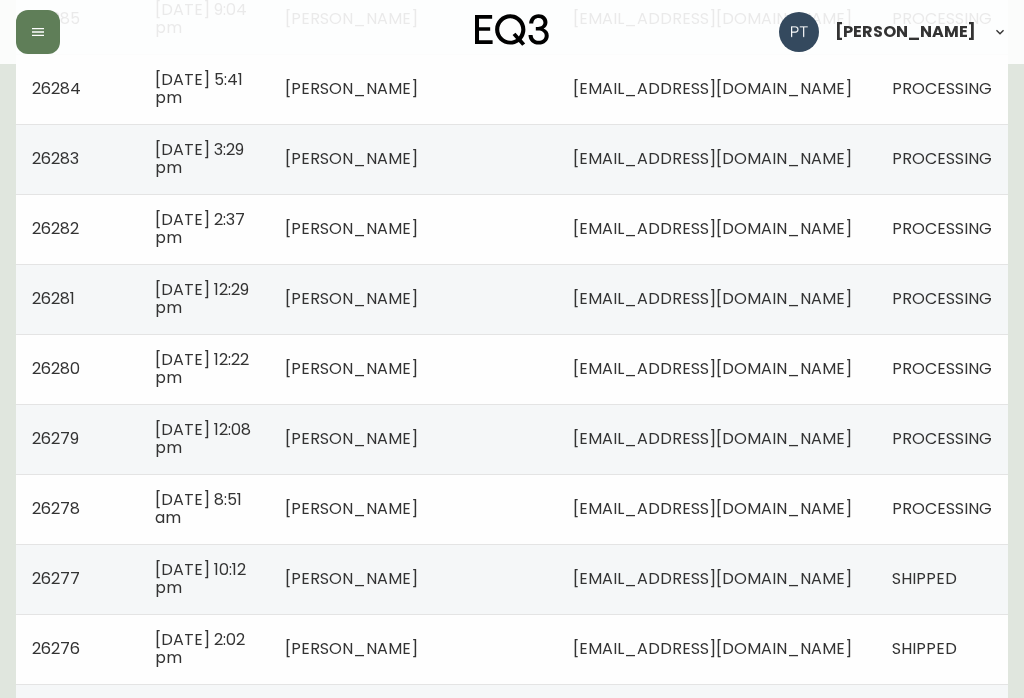 scroll, scrollTop: 492, scrollLeft: 0, axis: vertical 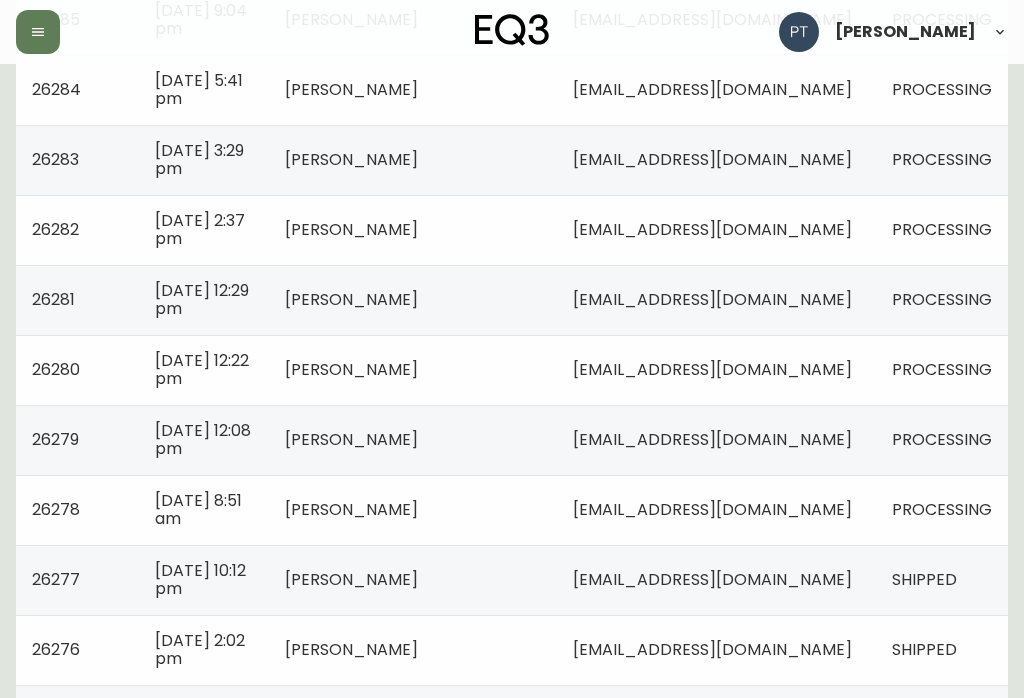click on "[EMAIL_ADDRESS][DOMAIN_NAME]" at bounding box center [712, 369] 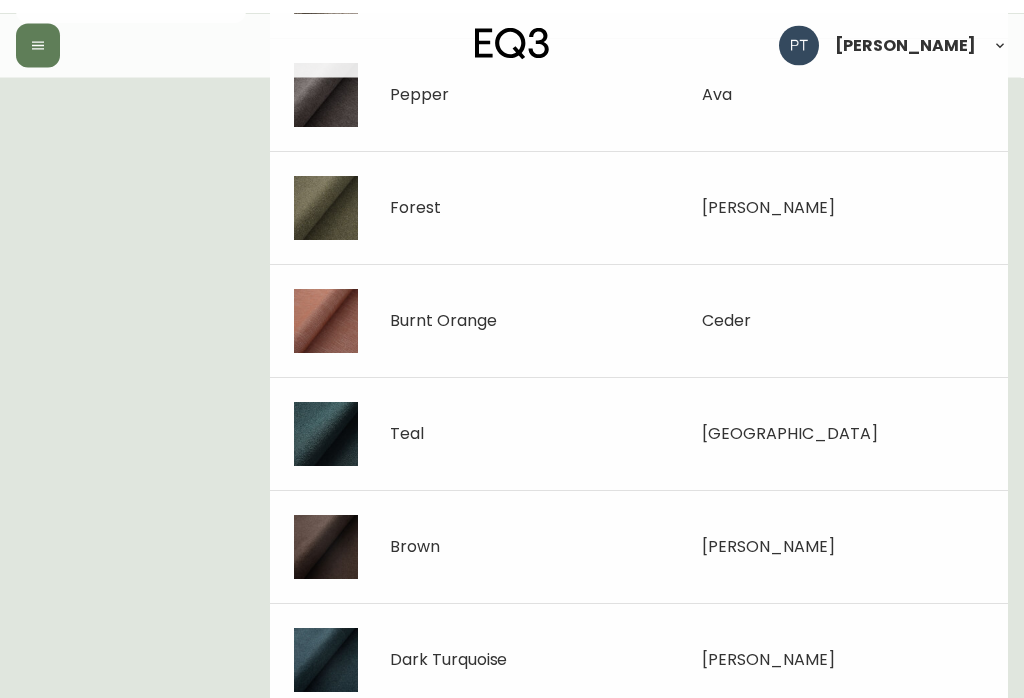 scroll, scrollTop: 0, scrollLeft: 0, axis: both 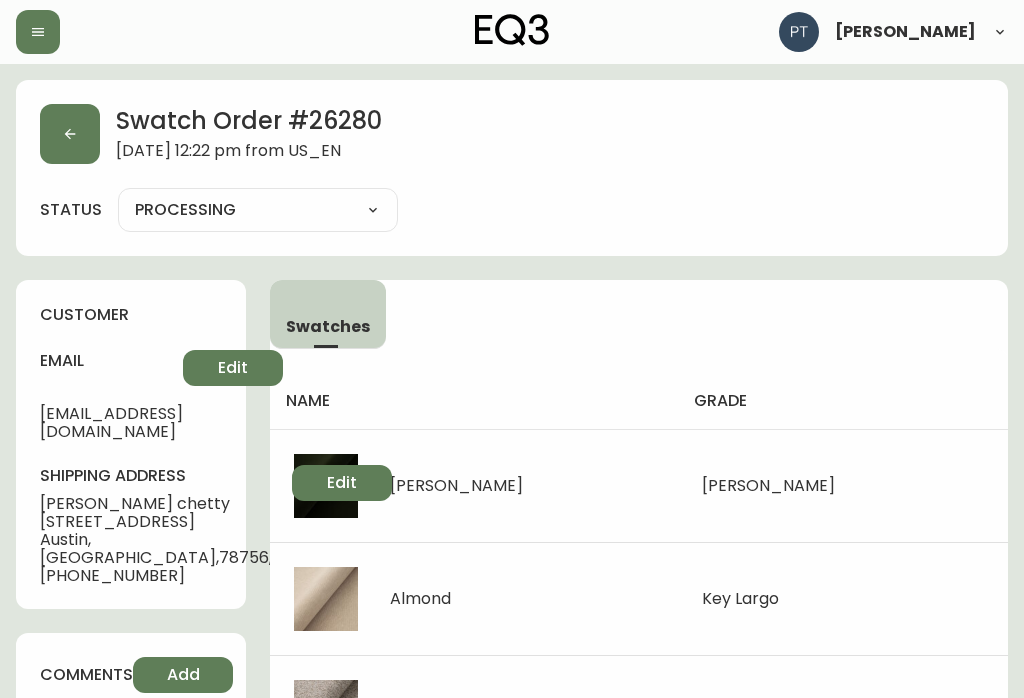 click at bounding box center (70, 134) 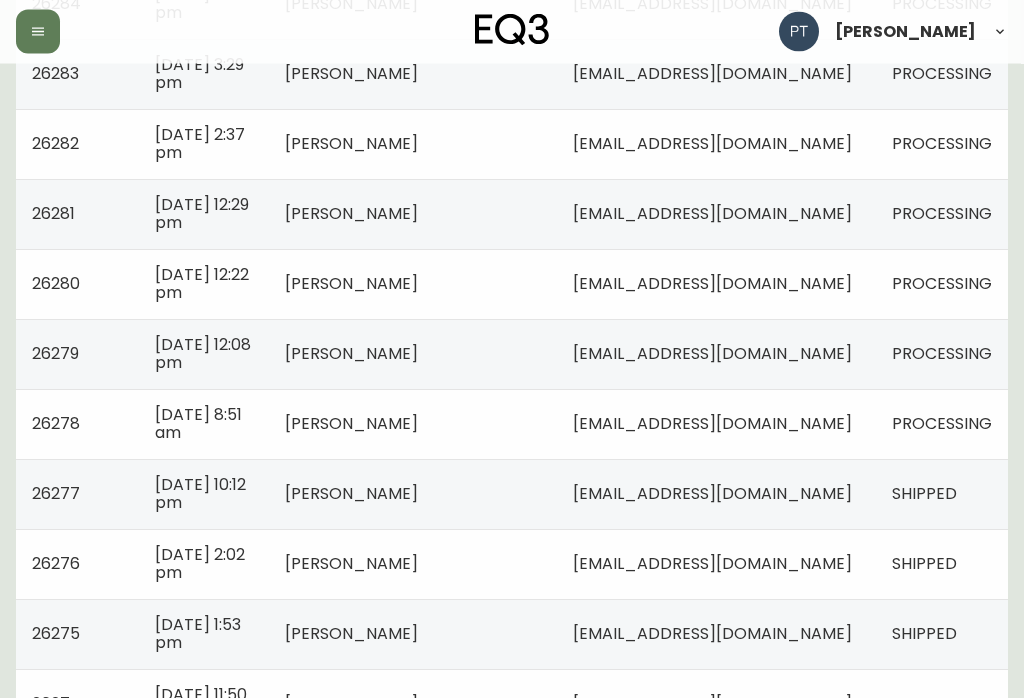 scroll, scrollTop: 573, scrollLeft: 0, axis: vertical 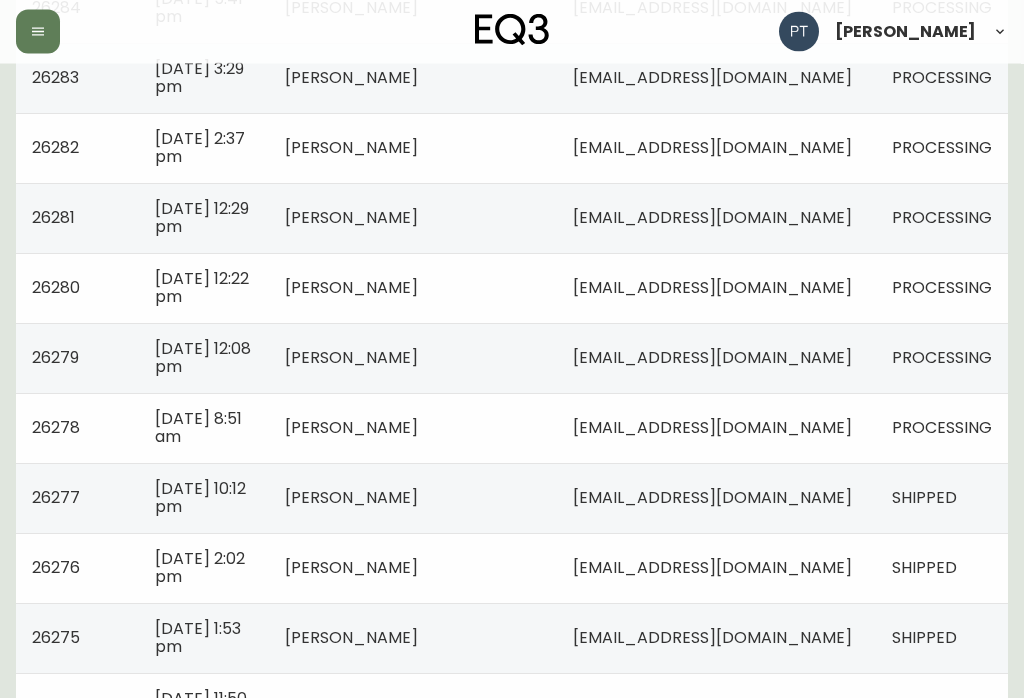 click on "PROCESSING" at bounding box center (942, 359) 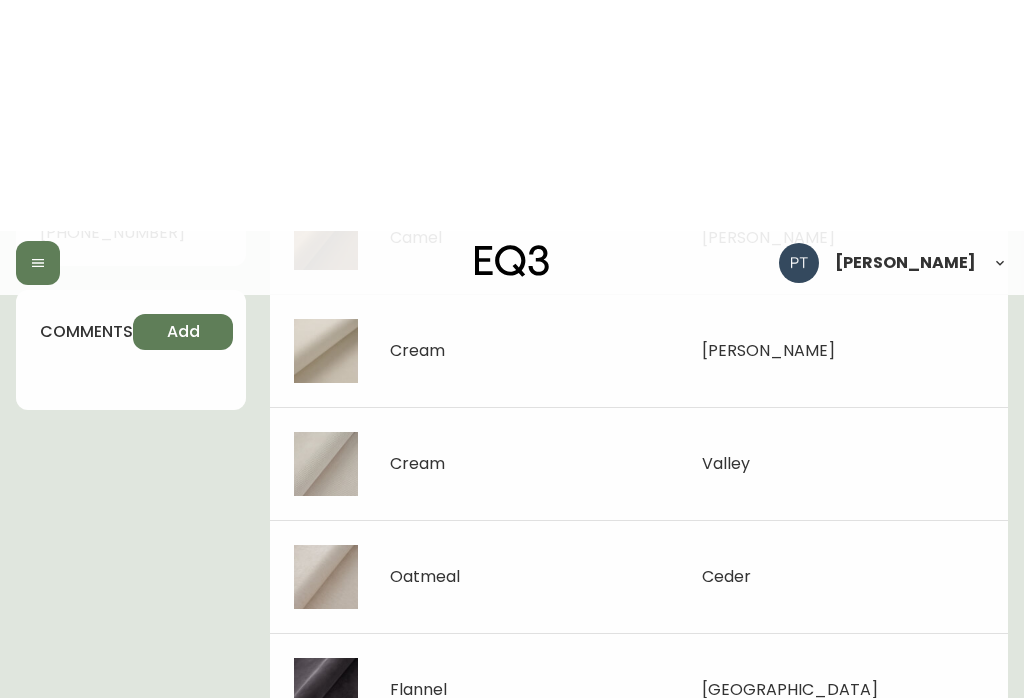 scroll, scrollTop: 0, scrollLeft: 0, axis: both 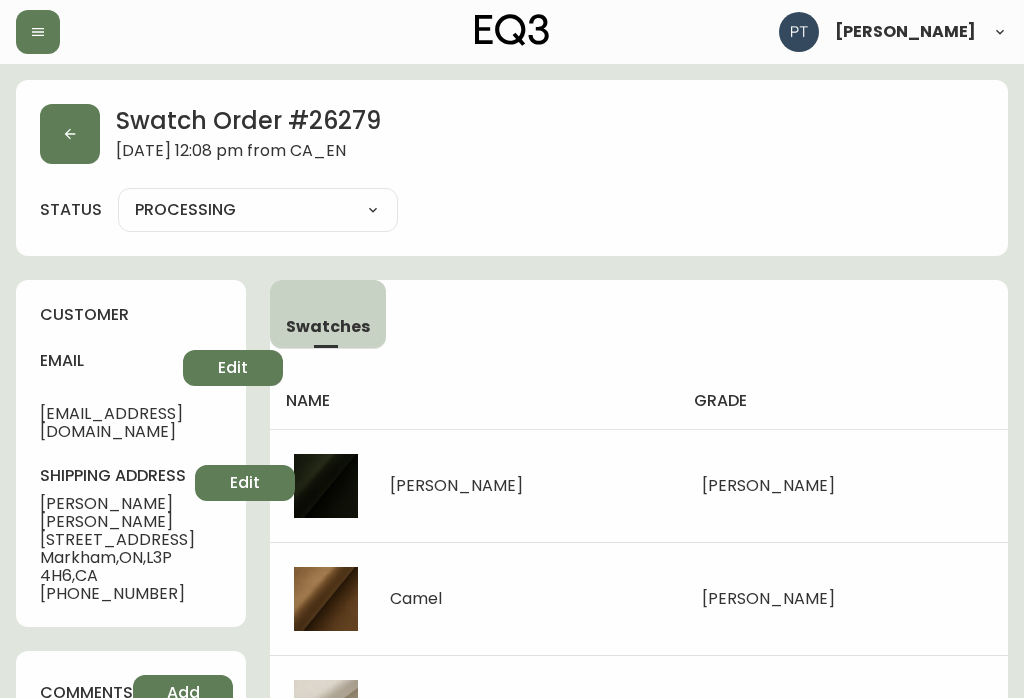 click 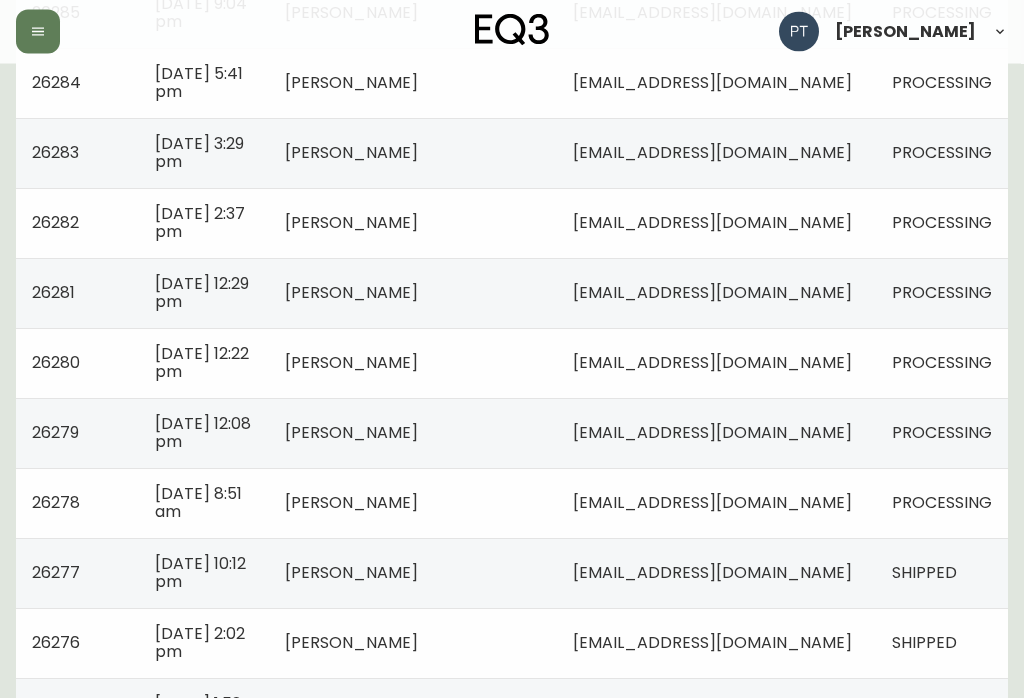 scroll, scrollTop: 500, scrollLeft: 0, axis: vertical 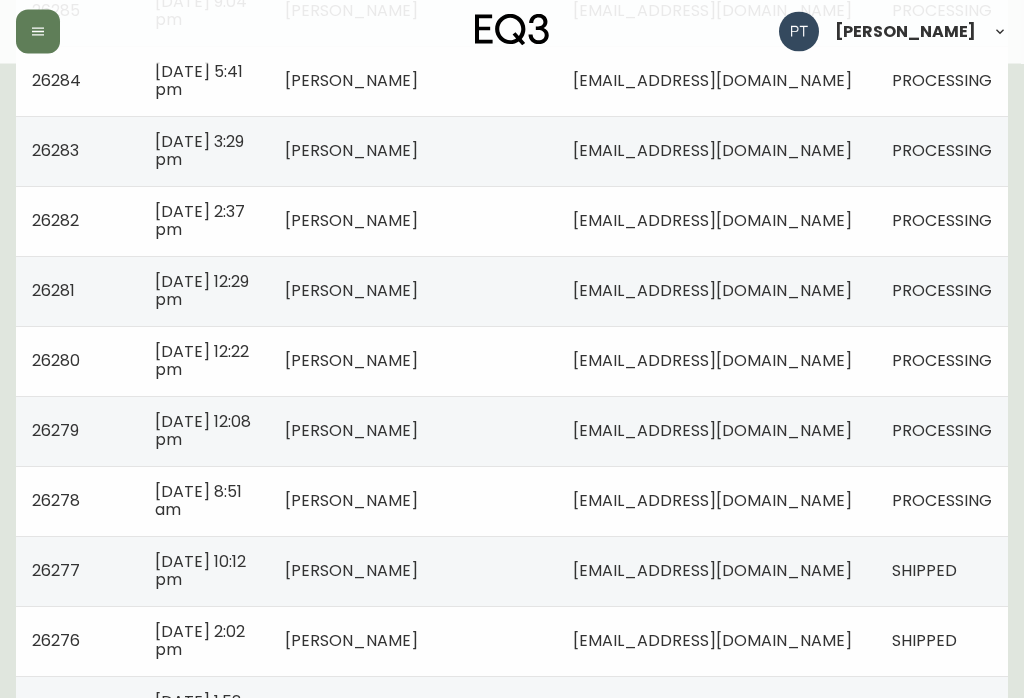 click on "PROCESSING" at bounding box center [942, 502] 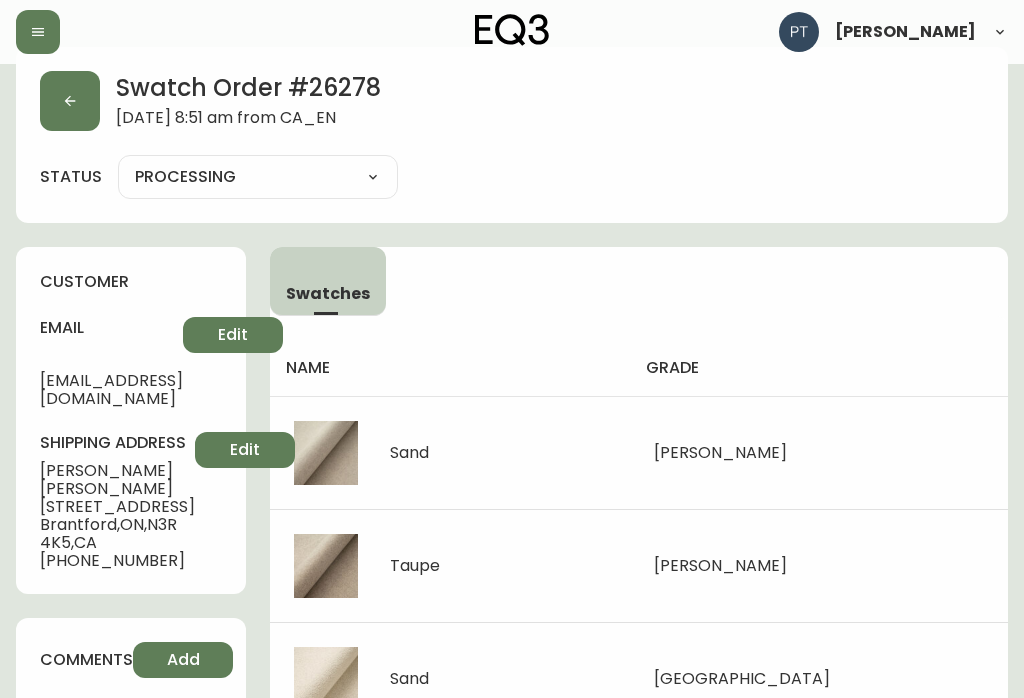 scroll, scrollTop: 0, scrollLeft: 0, axis: both 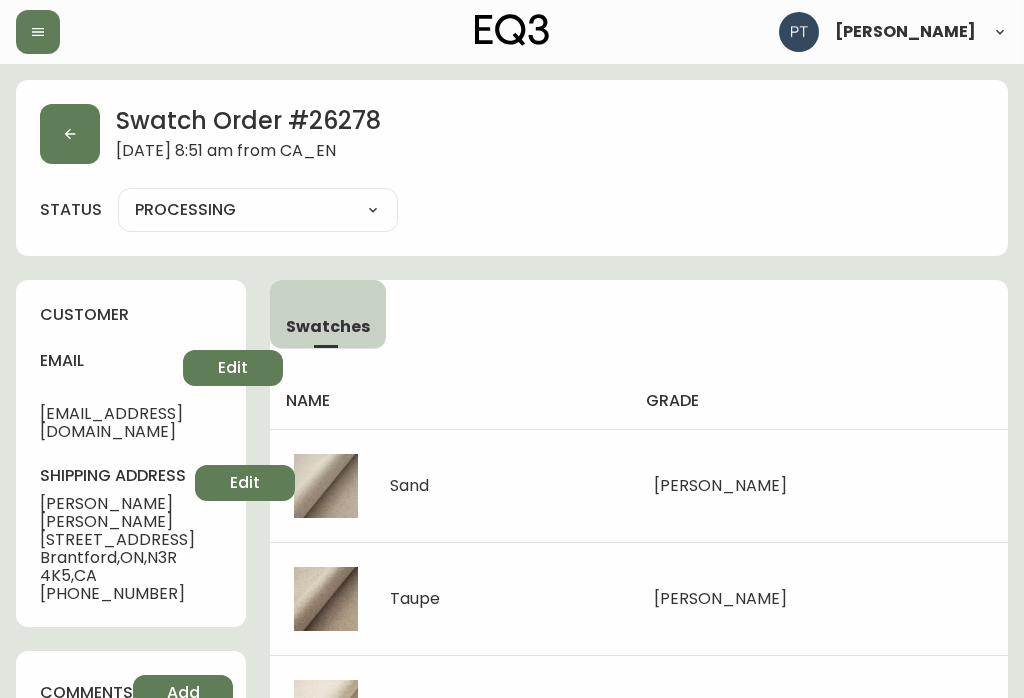 click at bounding box center [70, 134] 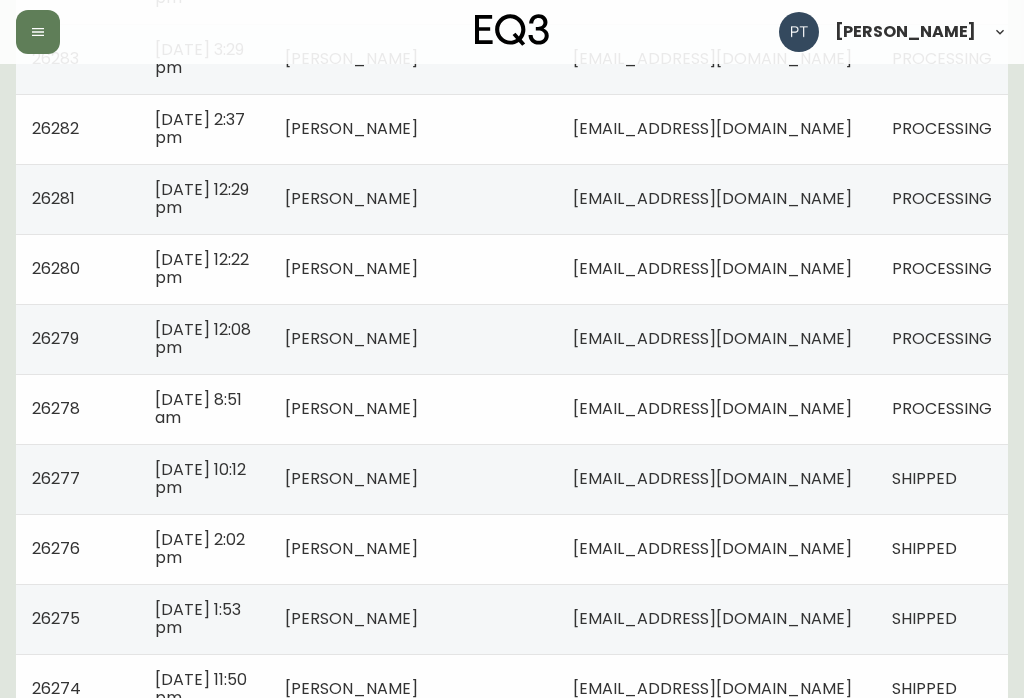 scroll, scrollTop: 603, scrollLeft: 0, axis: vertical 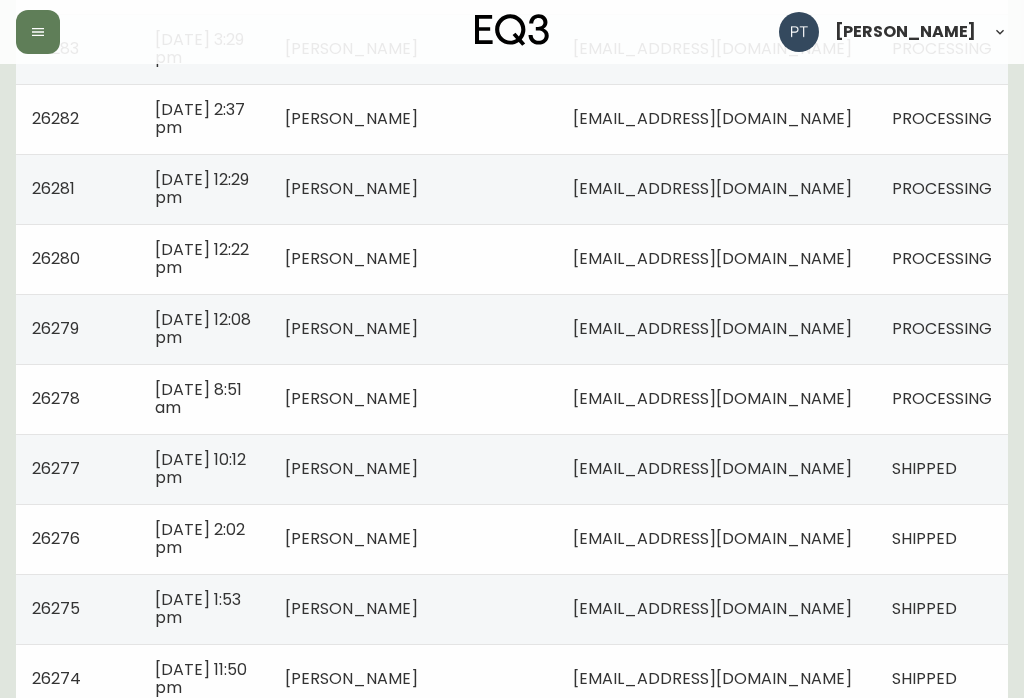click on "[EMAIL_ADDRESS][DOMAIN_NAME]" at bounding box center [712, 398] 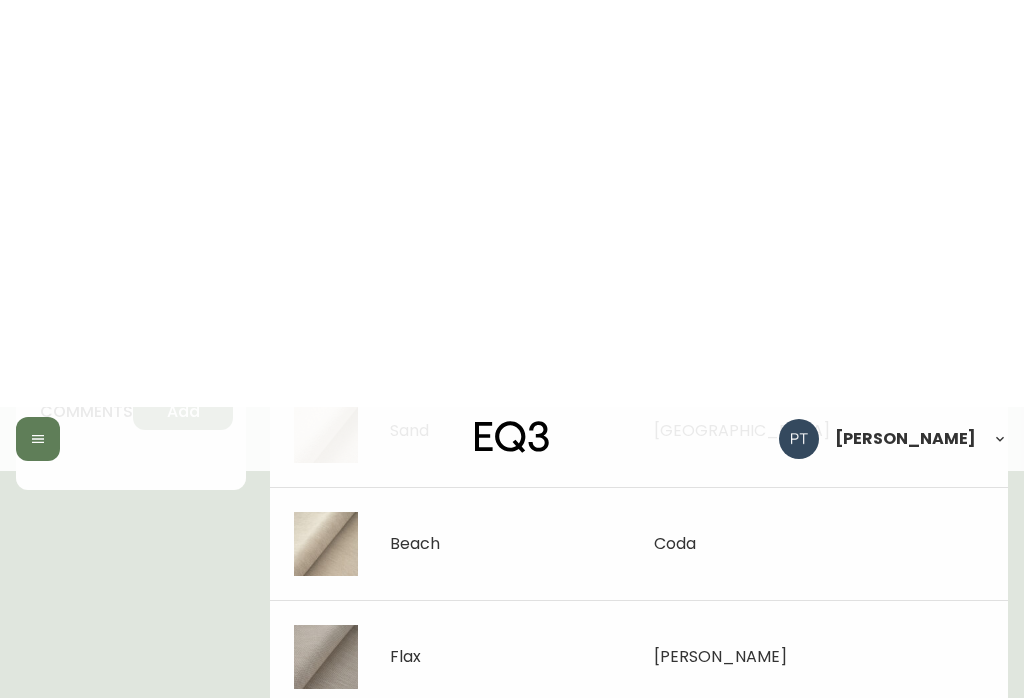 scroll, scrollTop: 0, scrollLeft: 0, axis: both 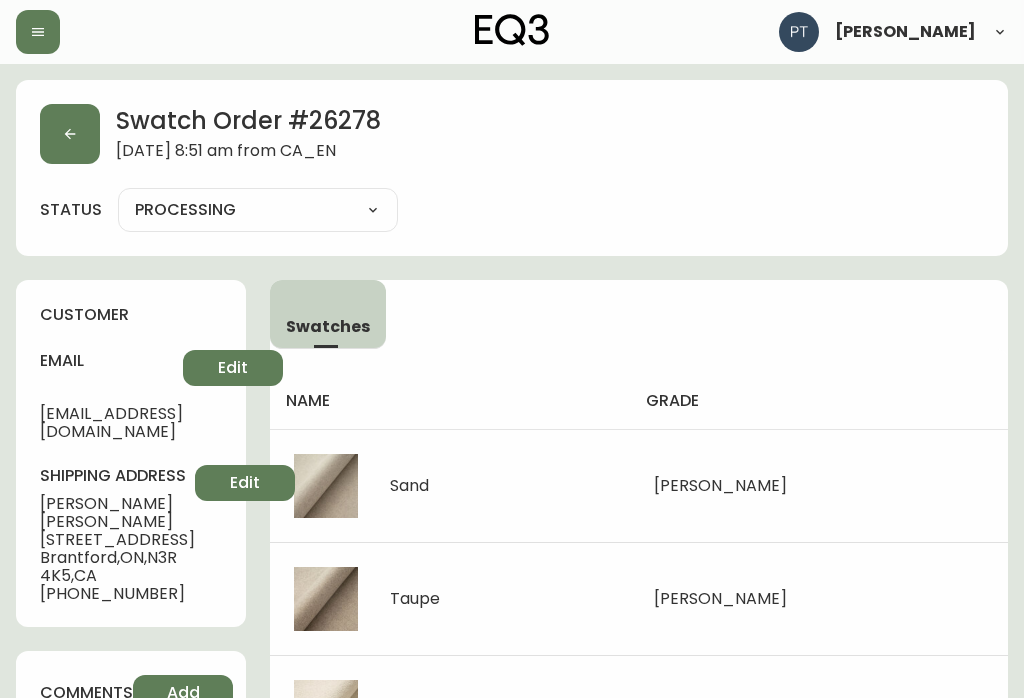 click 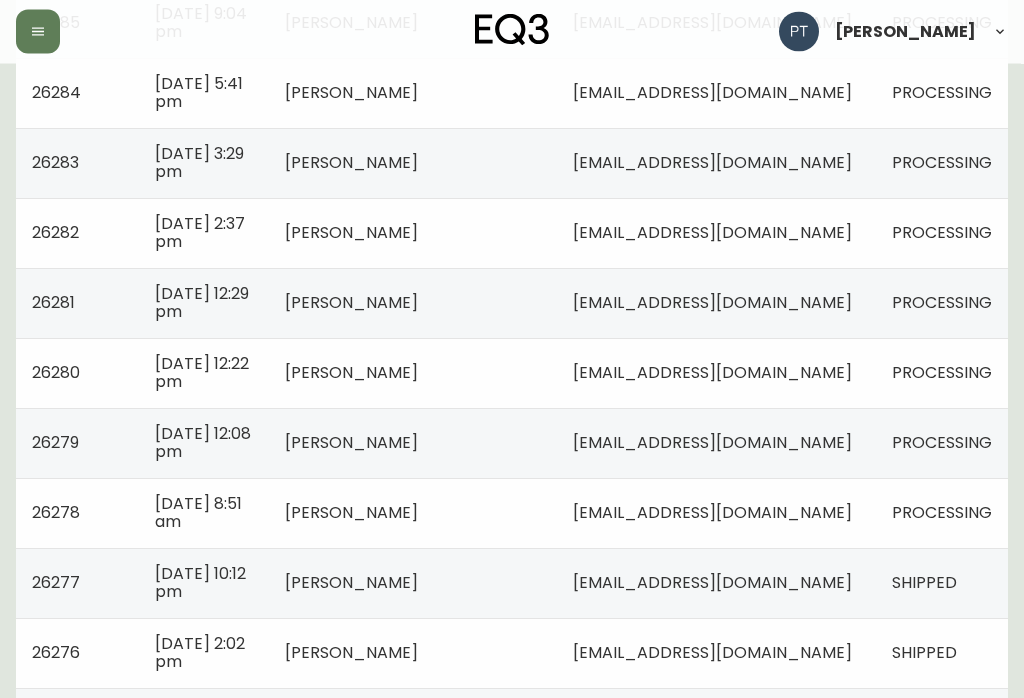 scroll, scrollTop: 490, scrollLeft: 0, axis: vertical 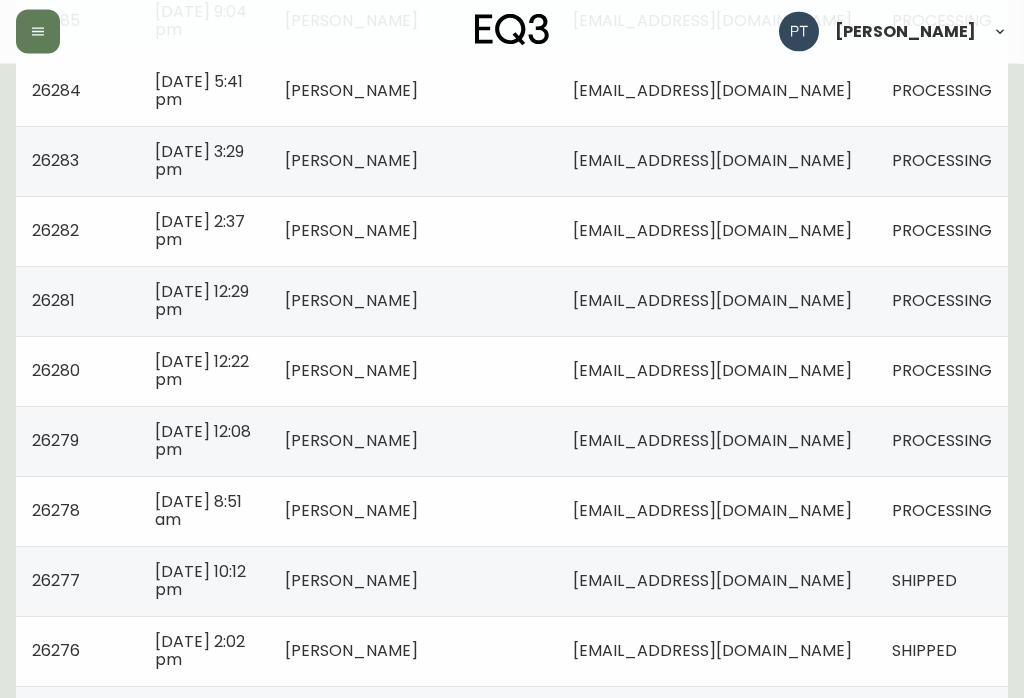 click on "[EMAIL_ADDRESS][DOMAIN_NAME]" at bounding box center (716, 442) 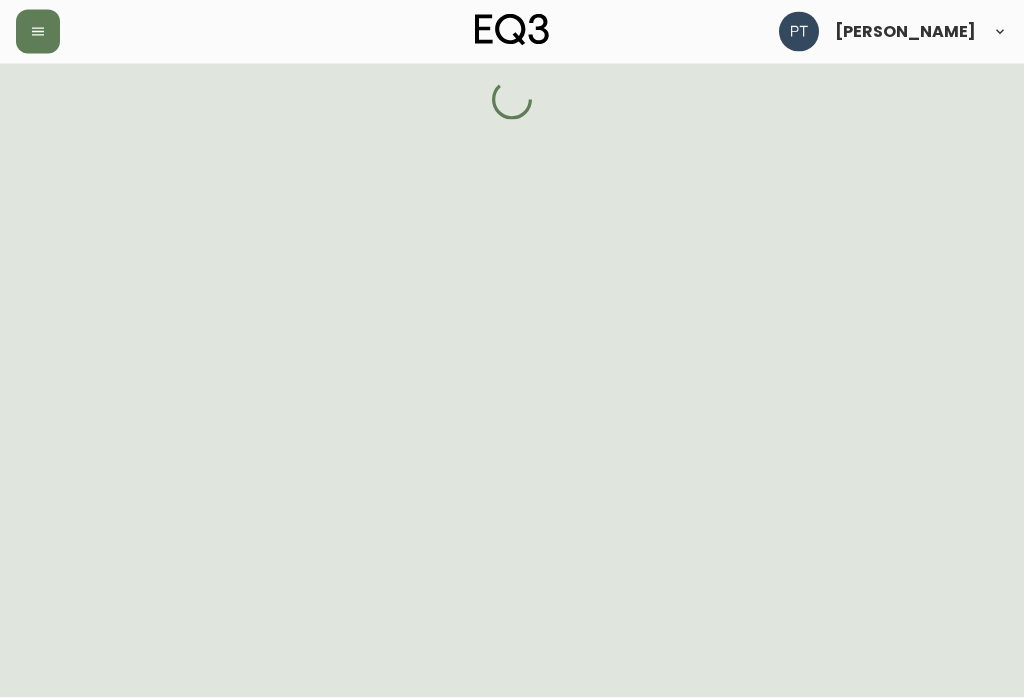 scroll, scrollTop: 0, scrollLeft: 0, axis: both 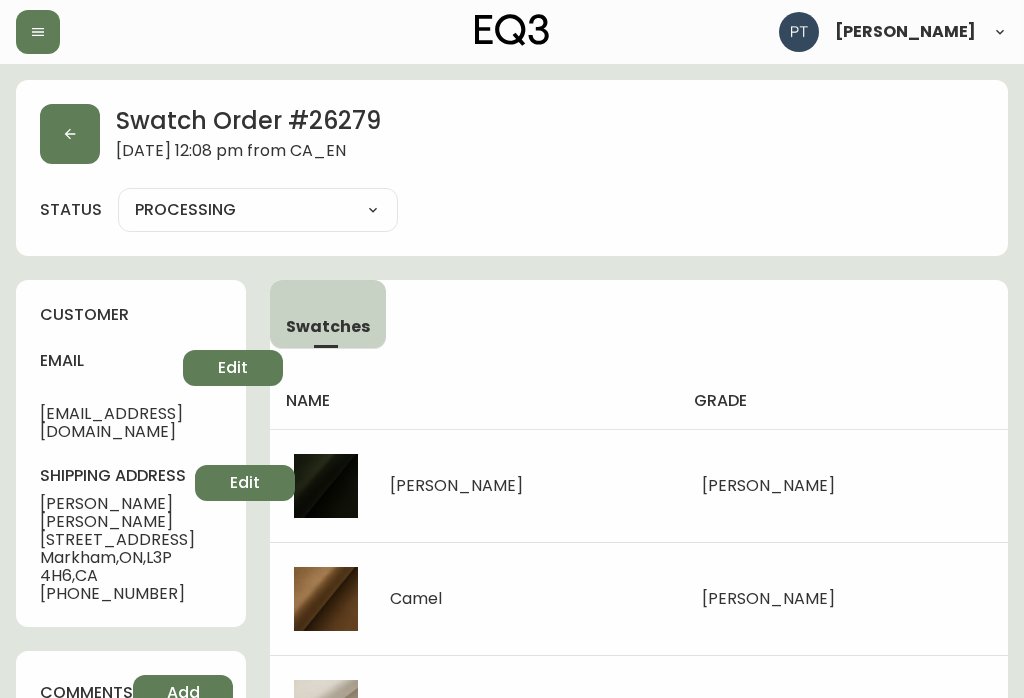 click 